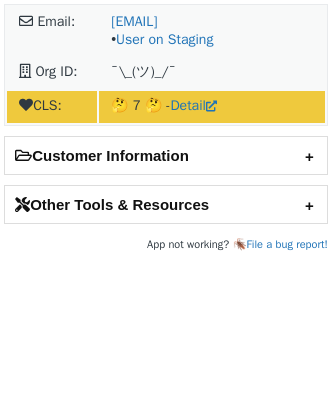 scroll, scrollTop: 0, scrollLeft: 0, axis: both 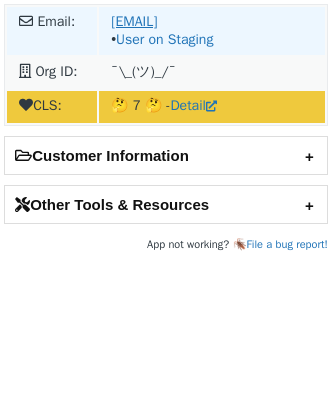 click on "vjr@hpe.com" at bounding box center [134, 21] 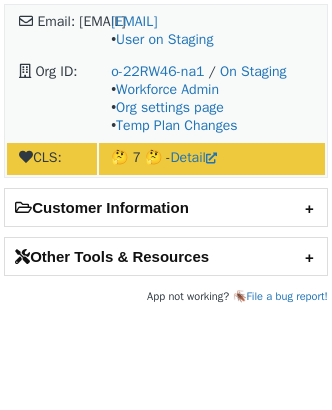 scroll, scrollTop: 0, scrollLeft: 0, axis: both 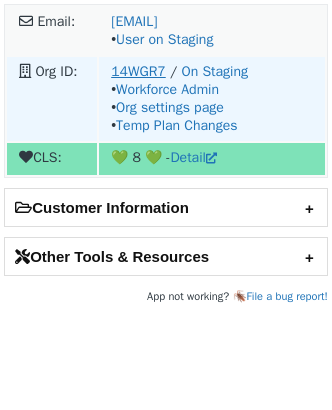 click on "14WGR7" at bounding box center [138, 71] 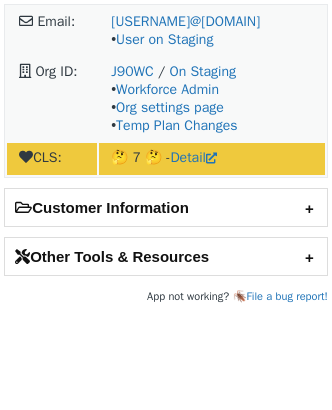 scroll, scrollTop: 0, scrollLeft: 0, axis: both 